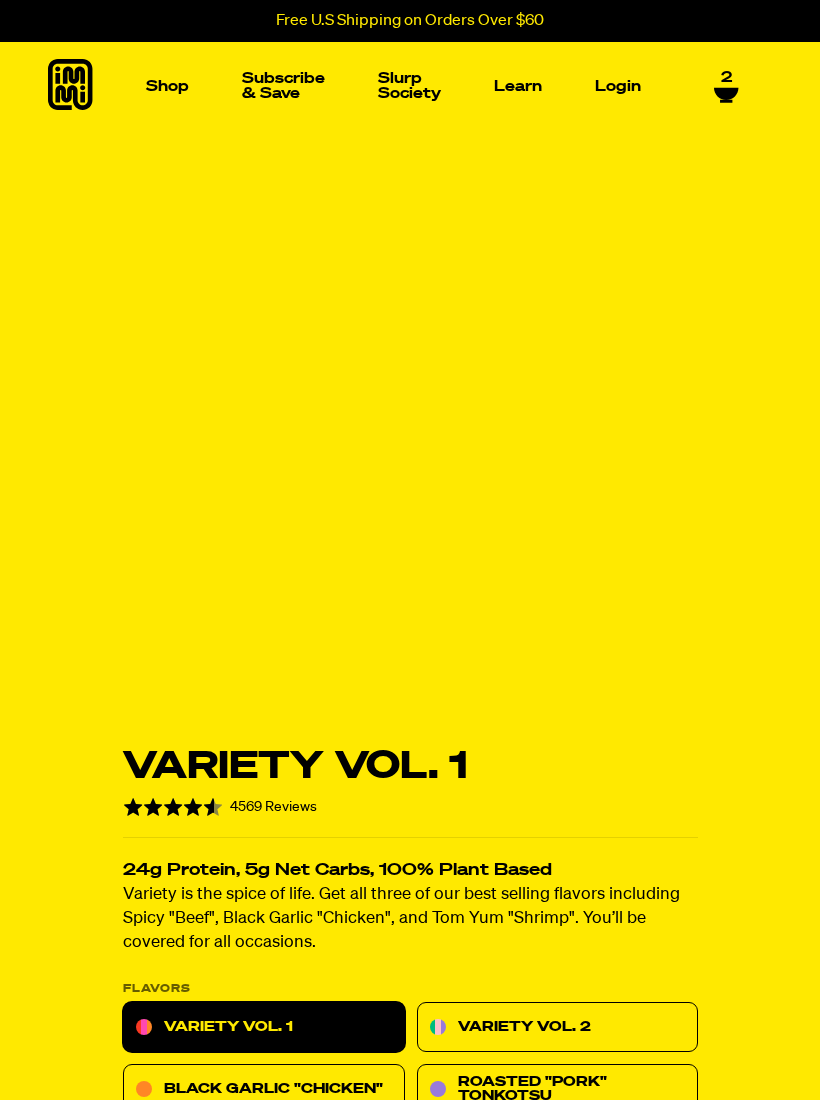 scroll, scrollTop: 0, scrollLeft: 0, axis: both 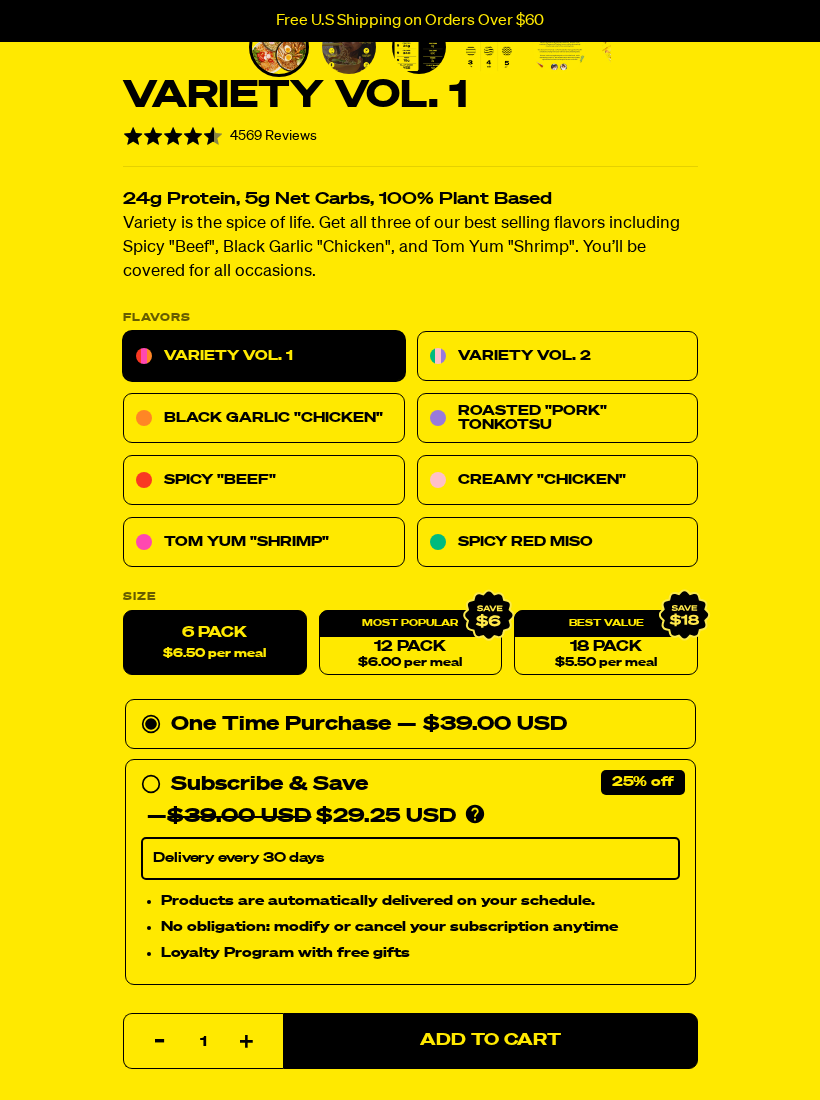 click on "Black Garlic "Chicken"" at bounding box center (264, 419) 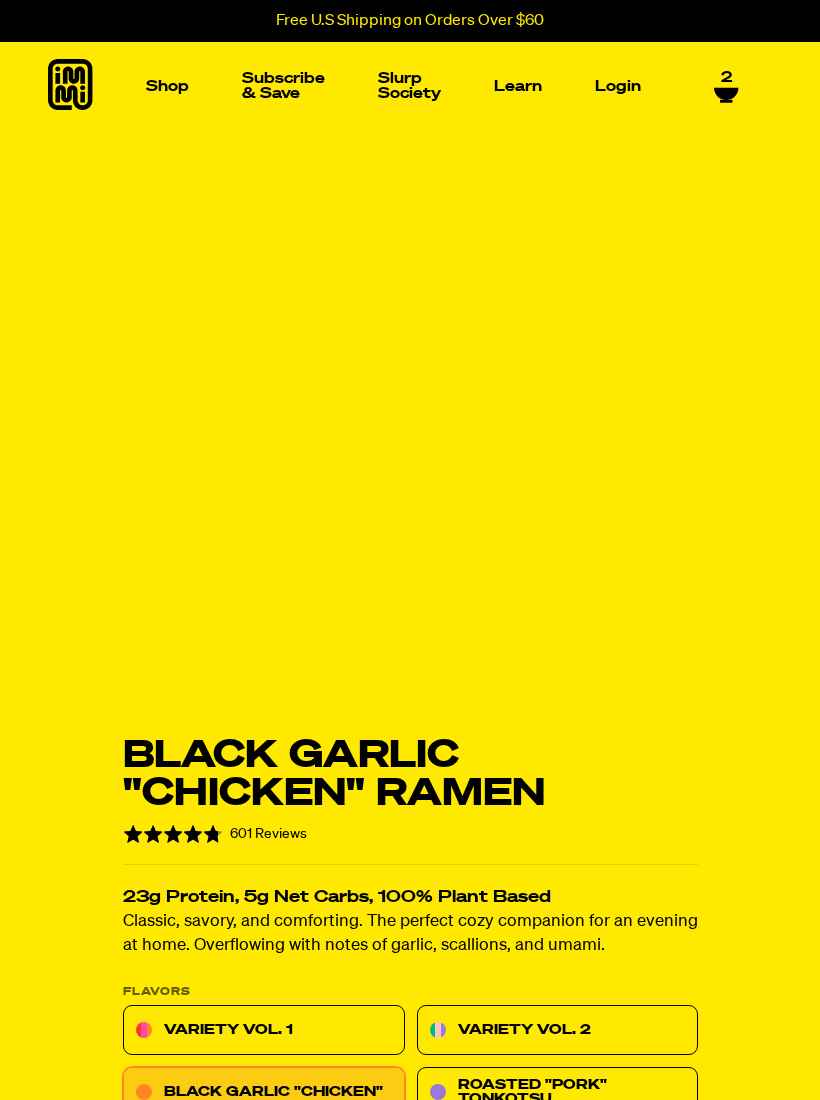 scroll, scrollTop: 0, scrollLeft: 0, axis: both 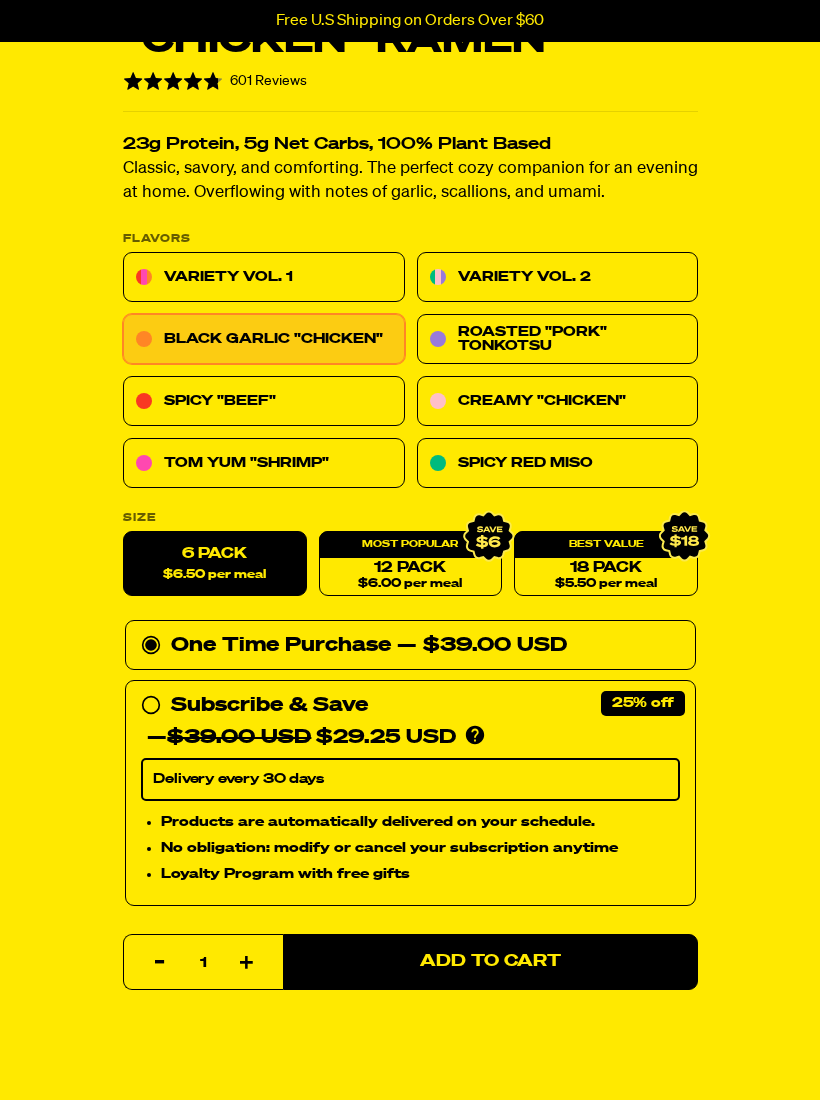 click on "12 Pack
$6.00 per meal" at bounding box center (410, 564) 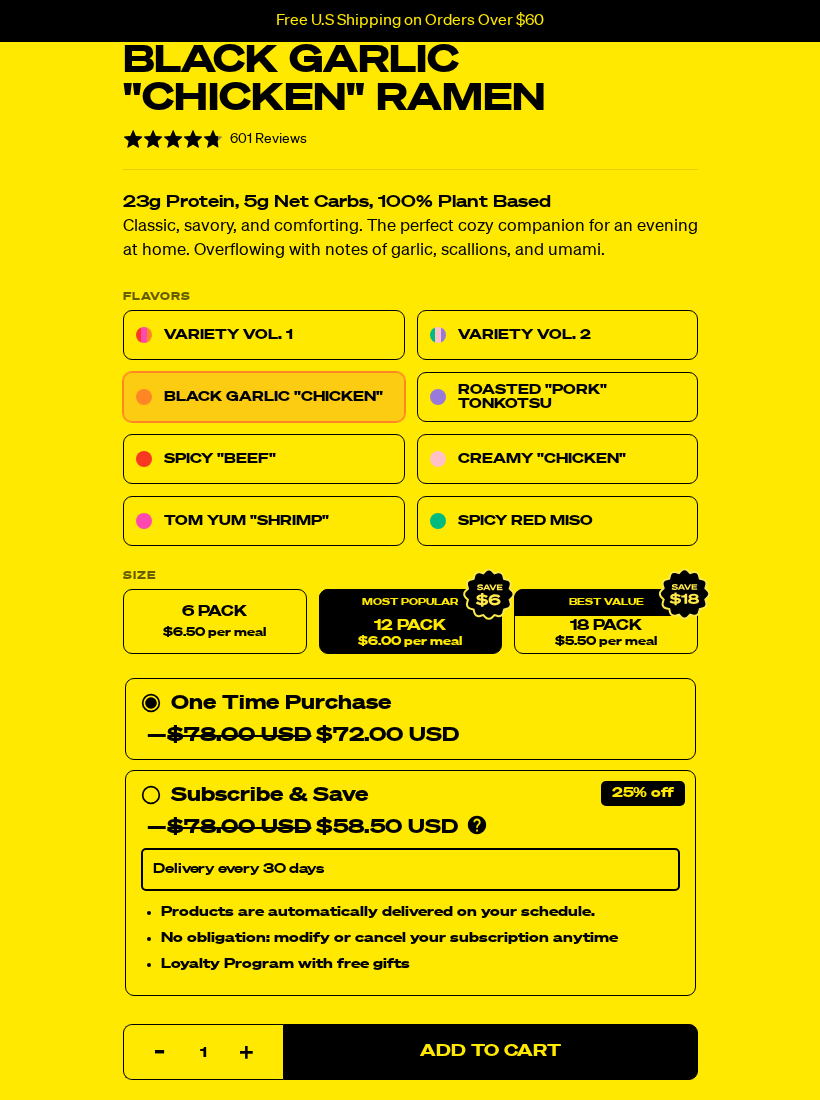 scroll, scrollTop: 554, scrollLeft: 0, axis: vertical 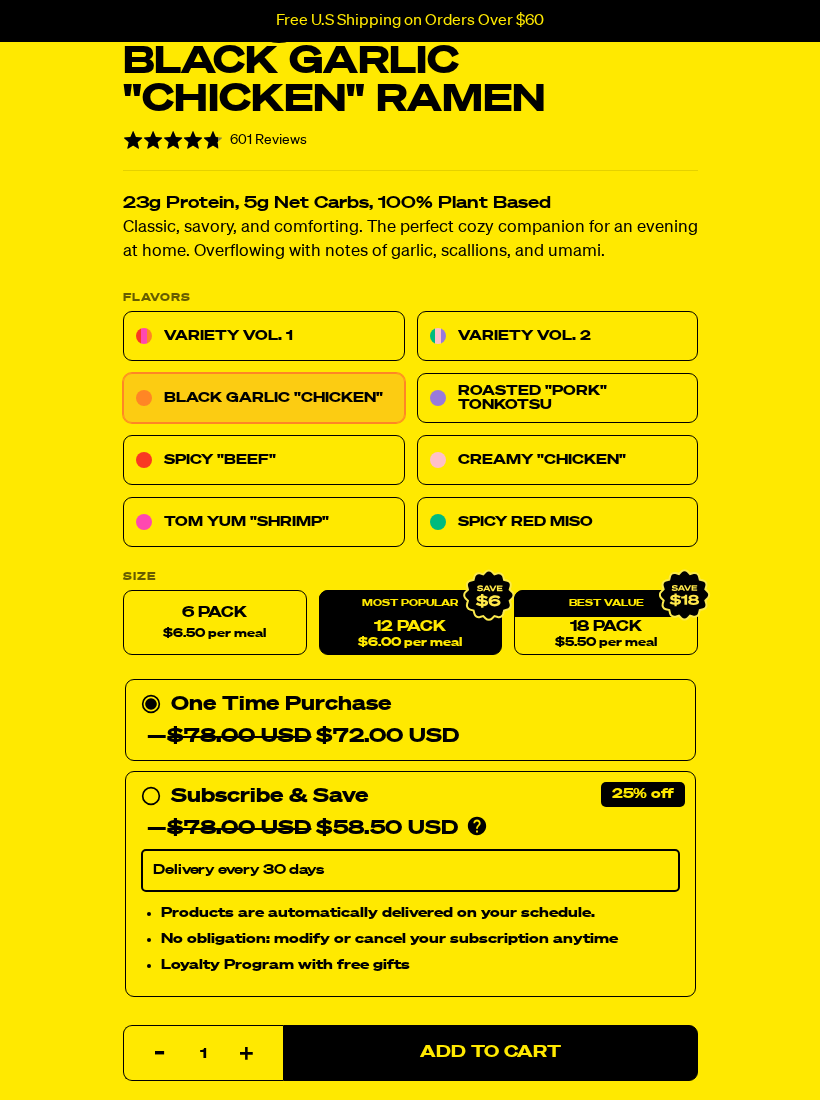 click on "Tom Yum "Shrimp"" at bounding box center (264, 523) 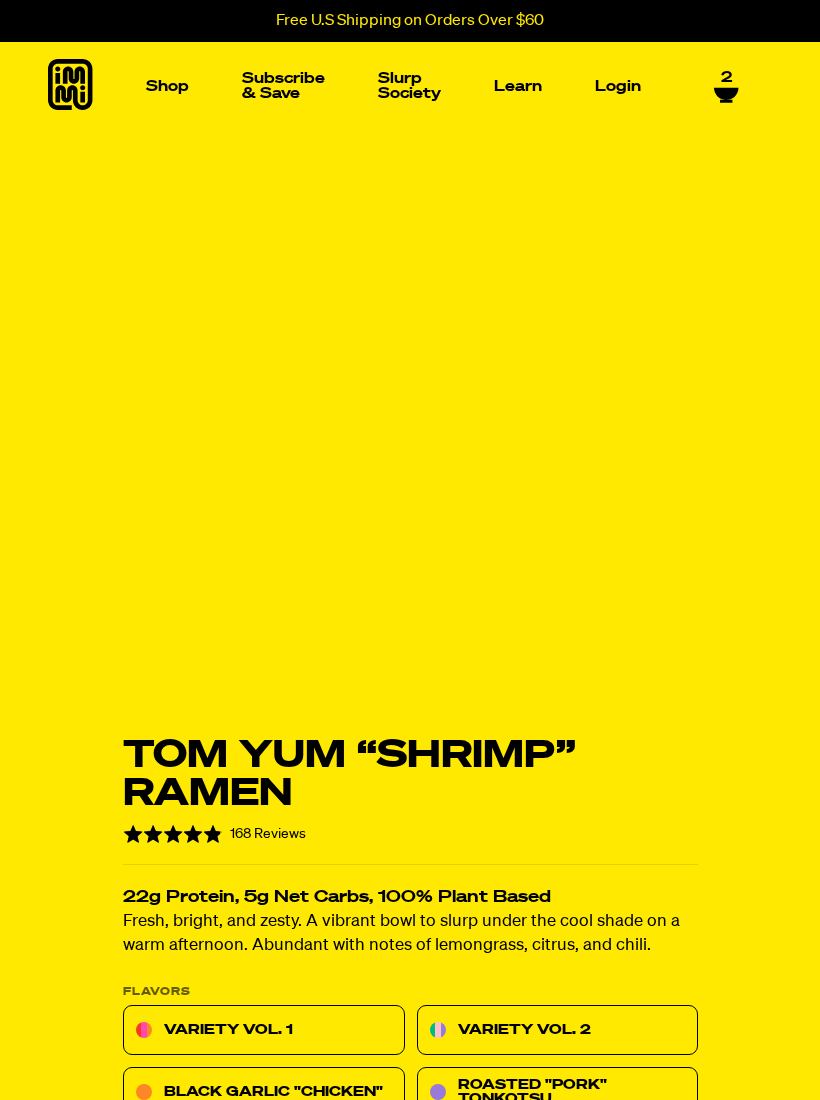 scroll, scrollTop: 0, scrollLeft: 0, axis: both 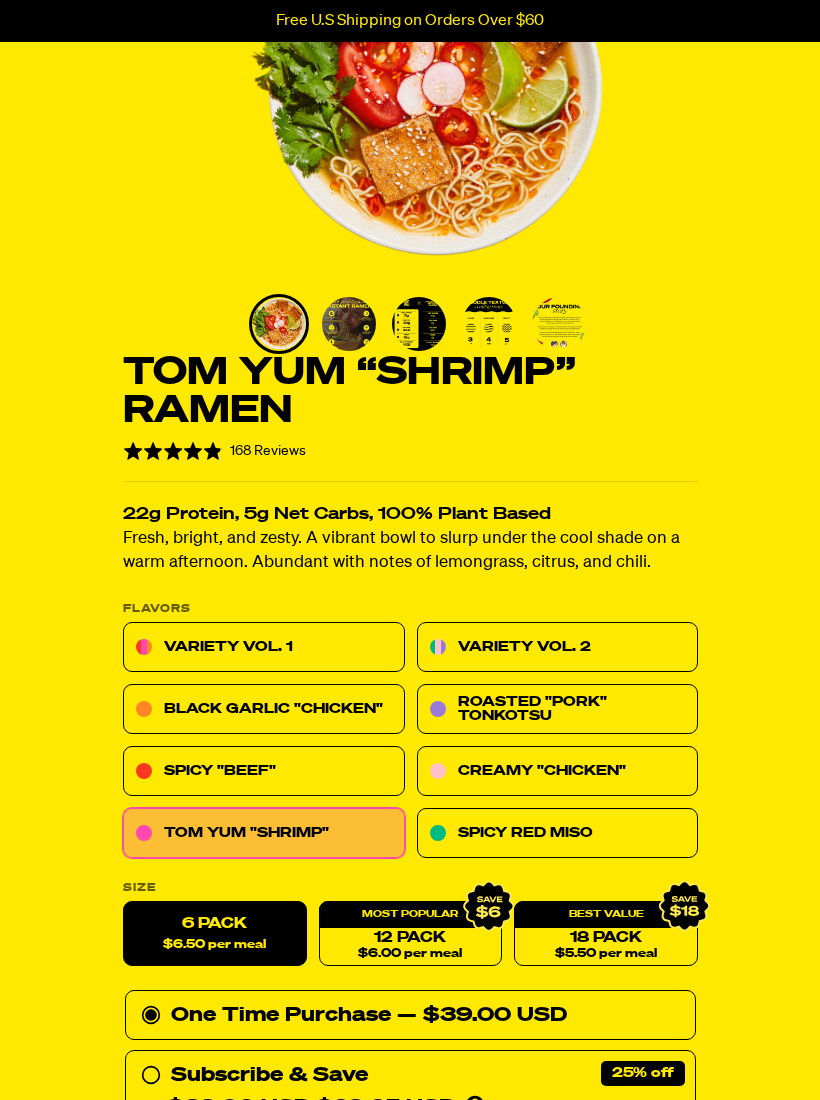 click on "Black Garlic "Chicken"" at bounding box center [264, 710] 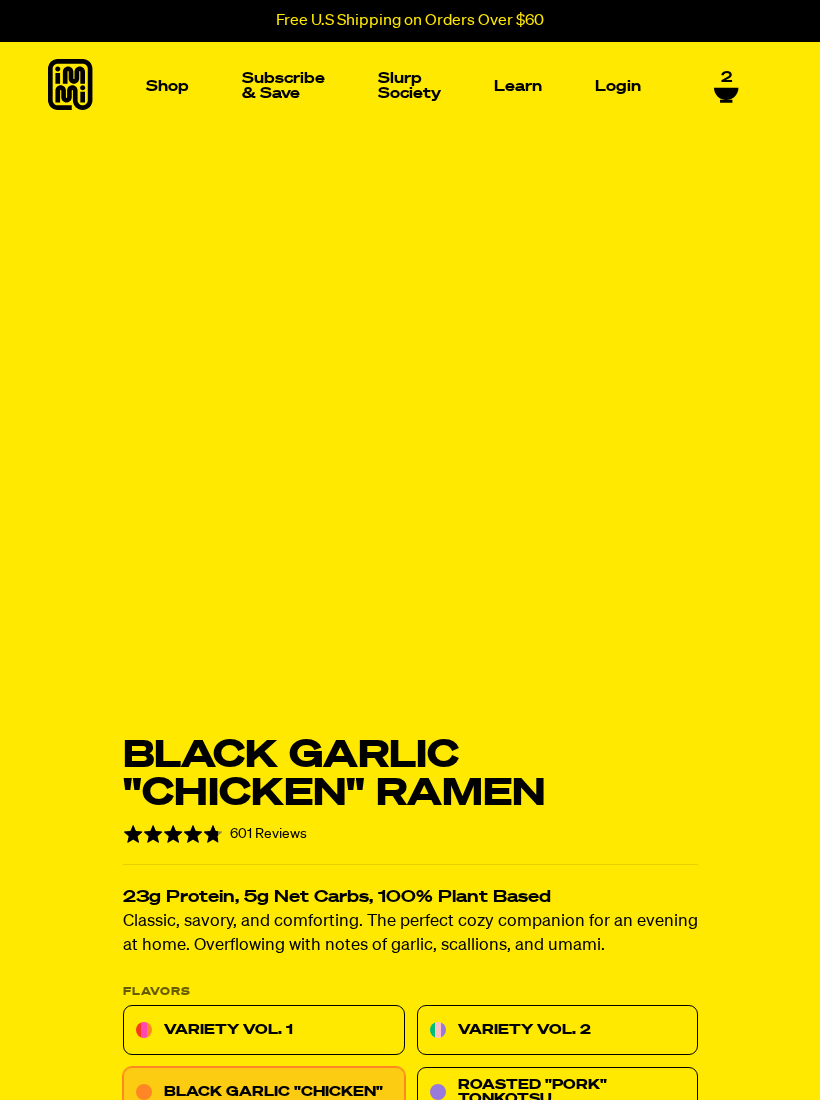 scroll, scrollTop: 0, scrollLeft: 0, axis: both 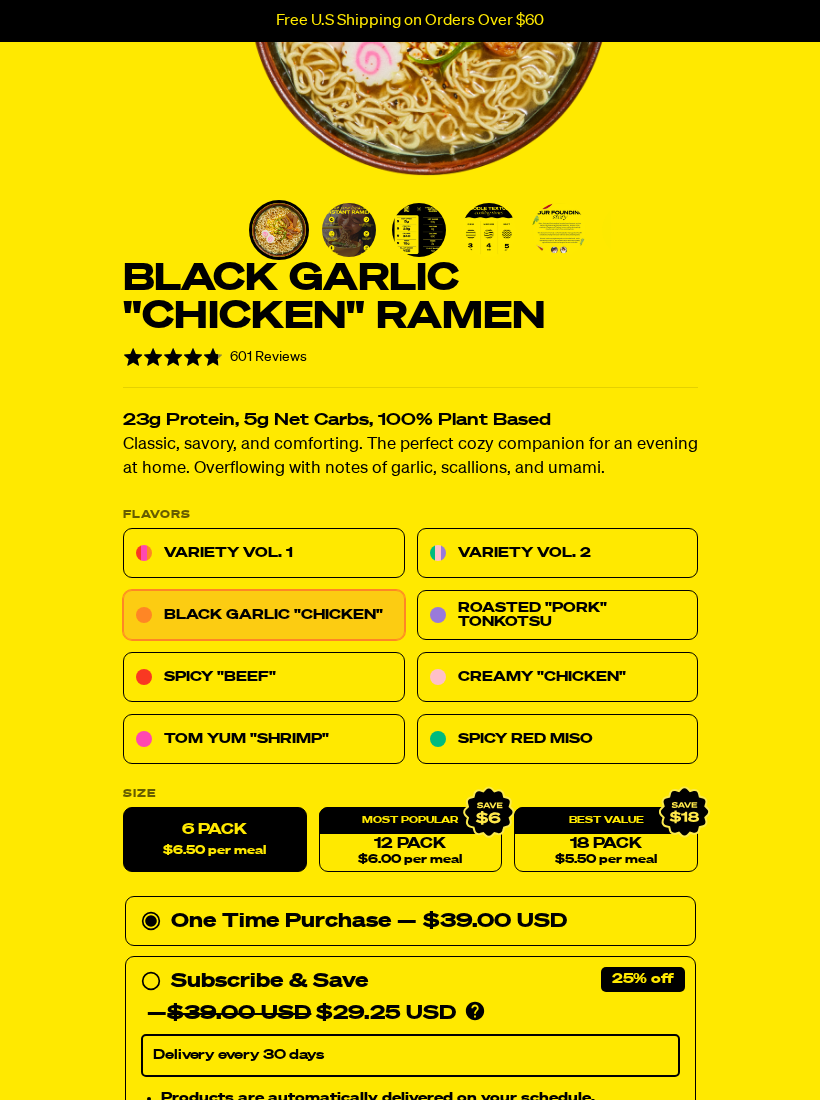 click on "12 Pack
$6.00 per meal" at bounding box center (410, 840) 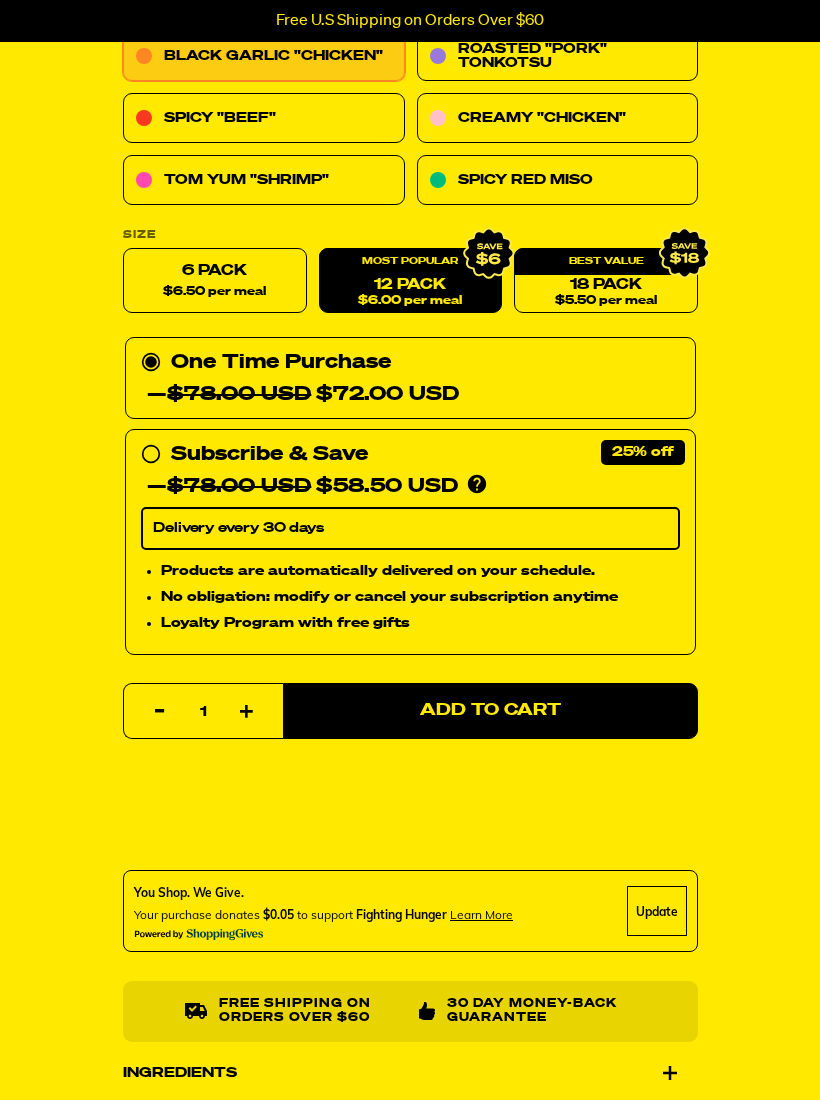 scroll, scrollTop: 896, scrollLeft: 0, axis: vertical 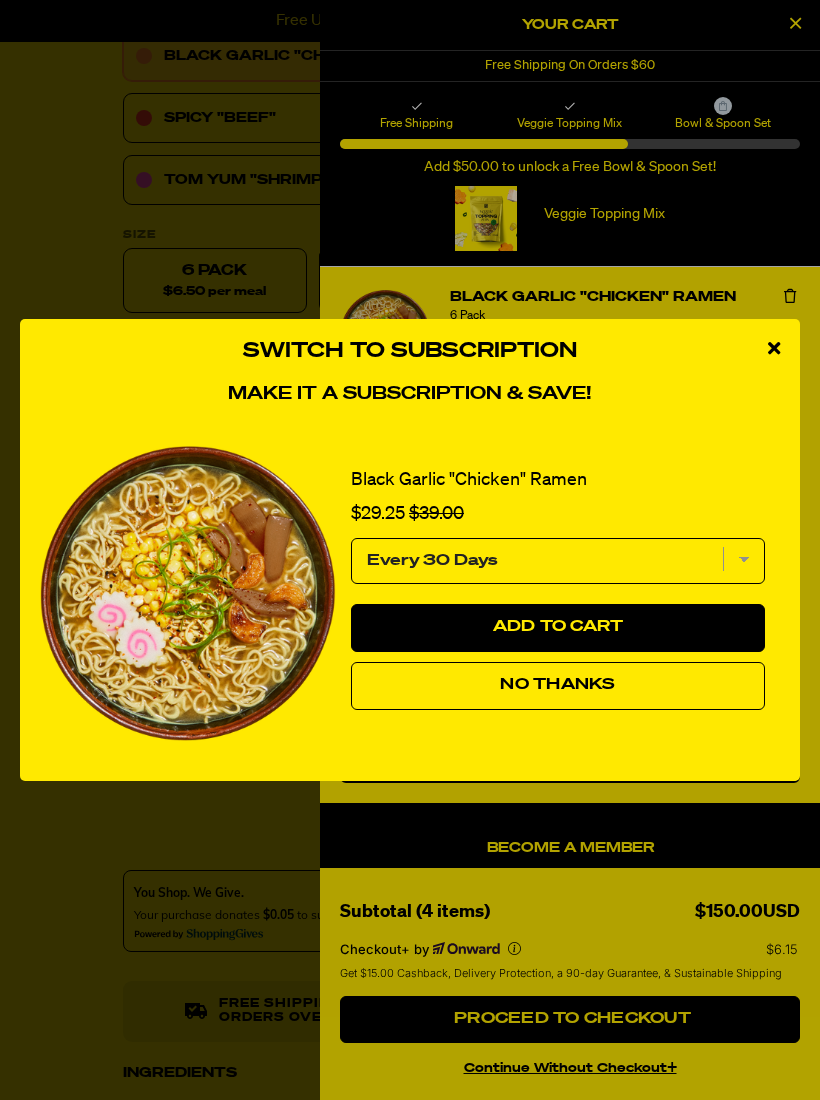 click on "No Thanks" at bounding box center (558, 686) 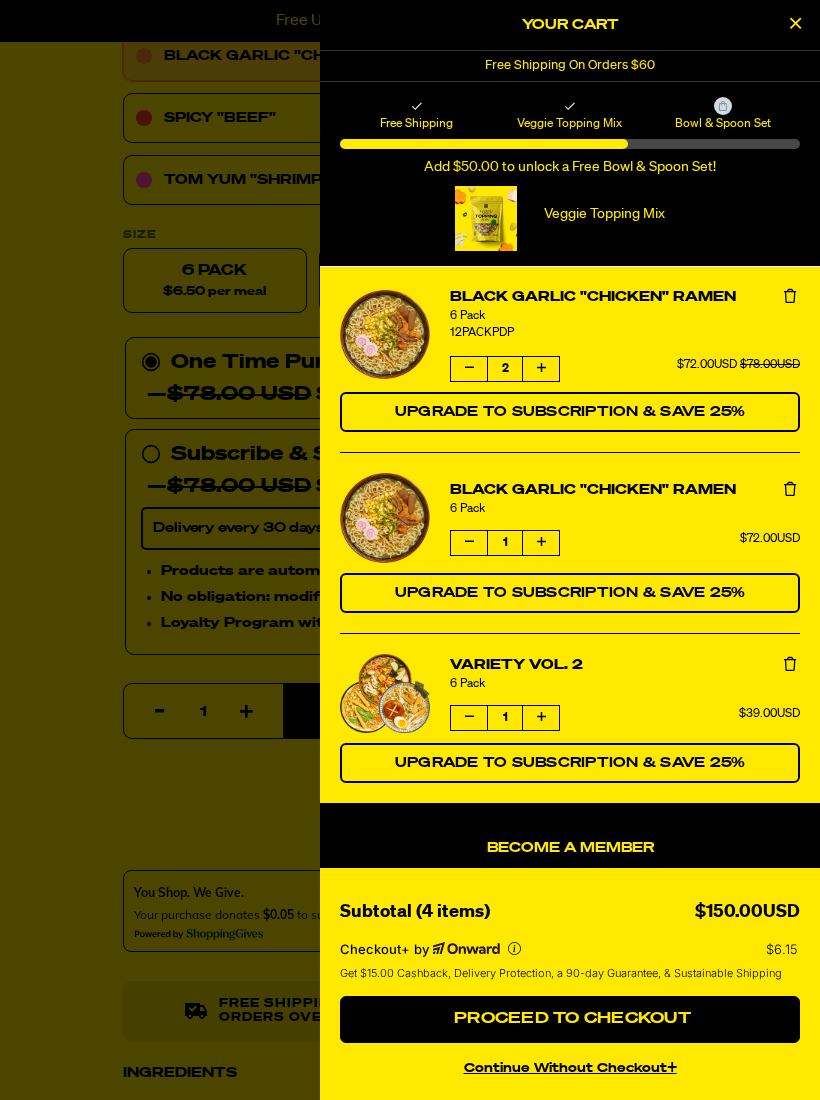 click at bounding box center (469, 717) 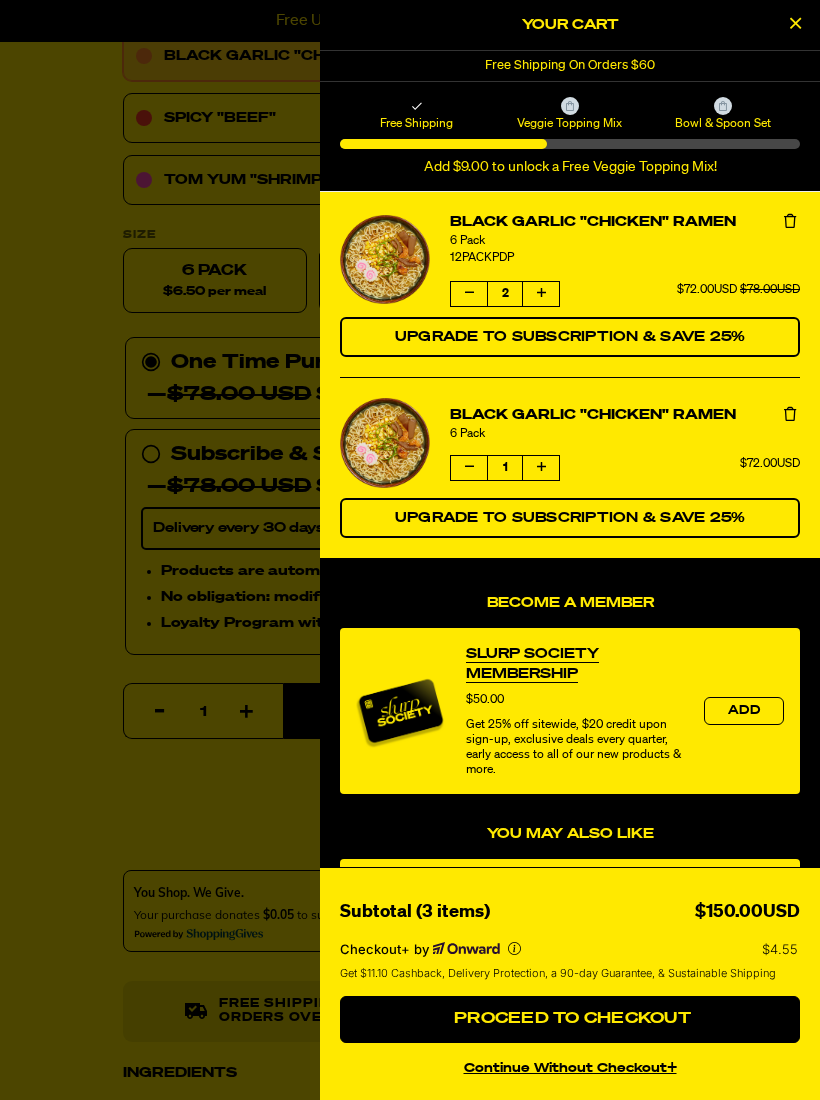 click on "Upgrade to Subscription & Save 25%" at bounding box center (570, 518) 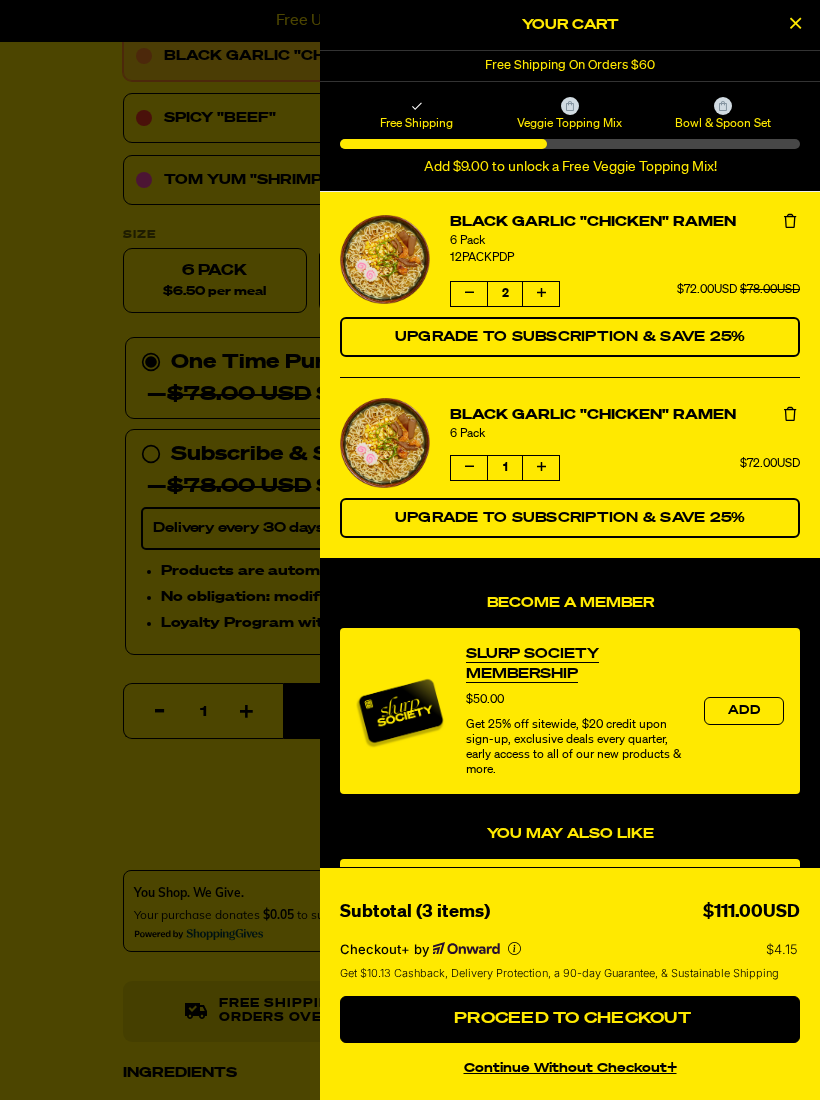 click at bounding box center [469, 293] 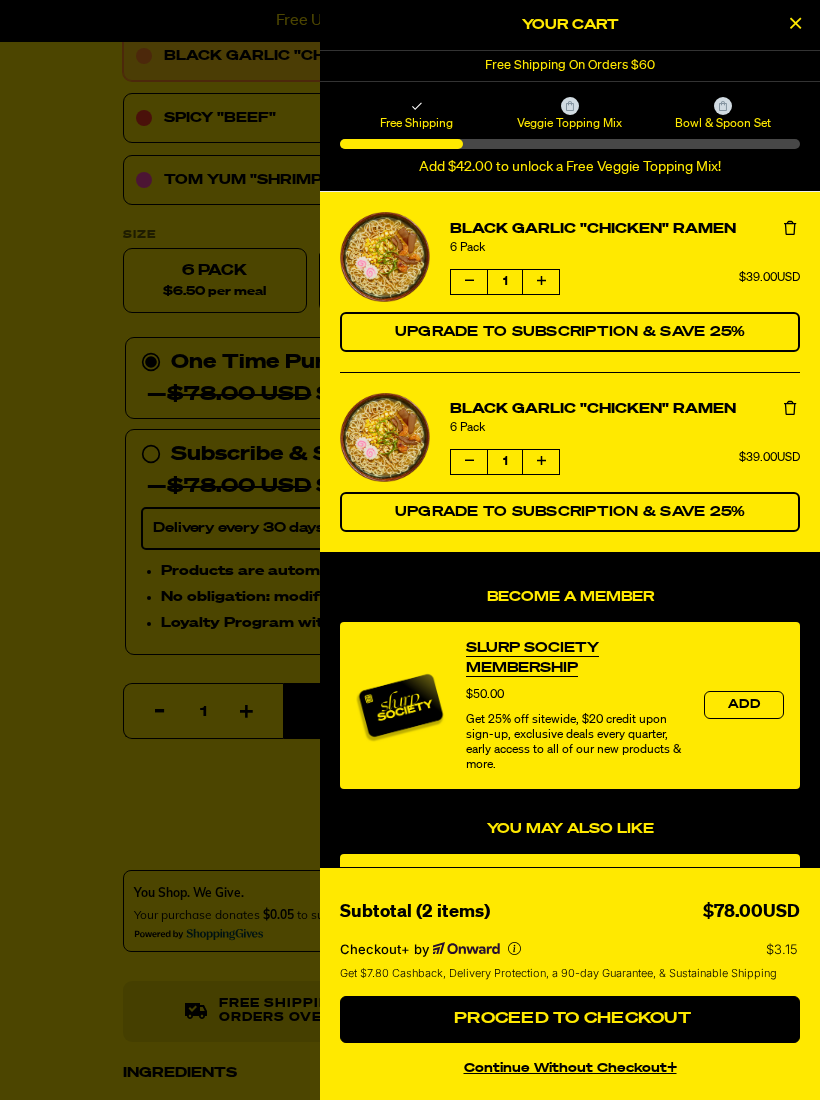scroll, scrollTop: 0, scrollLeft: 0, axis: both 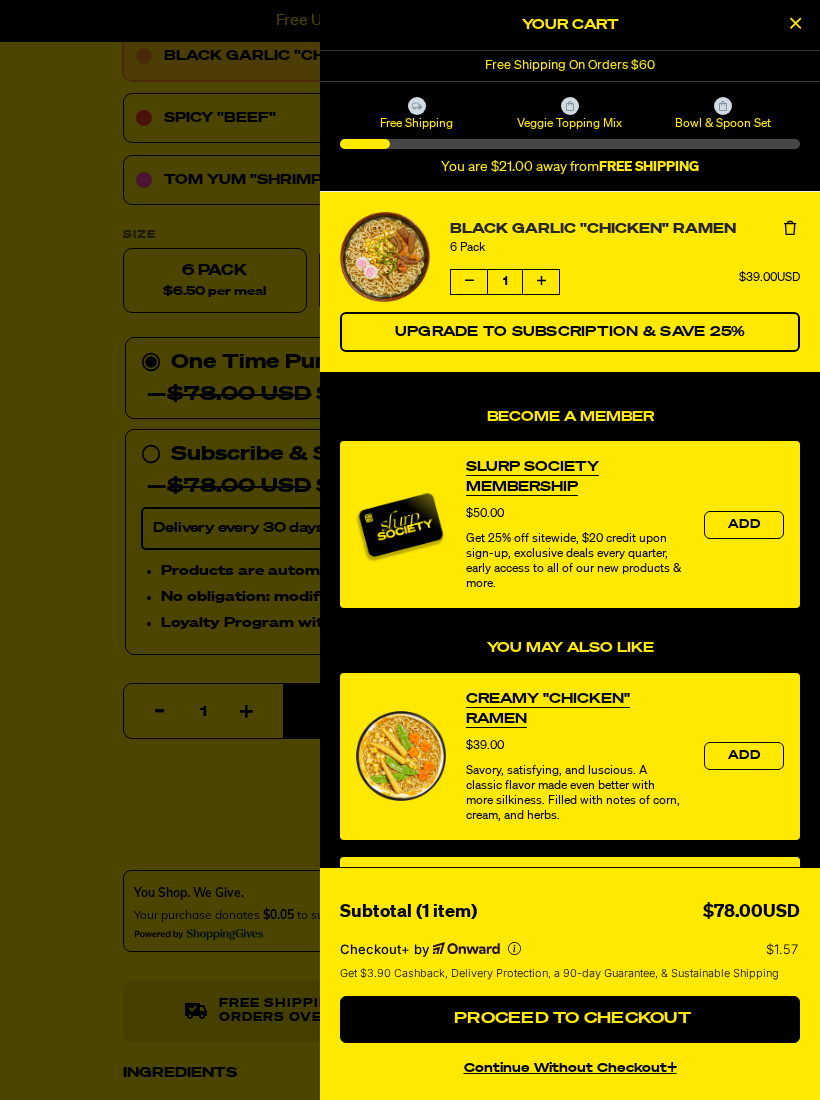 click on "Black Garlic "Chicken" Ramen" at bounding box center (625, 229) 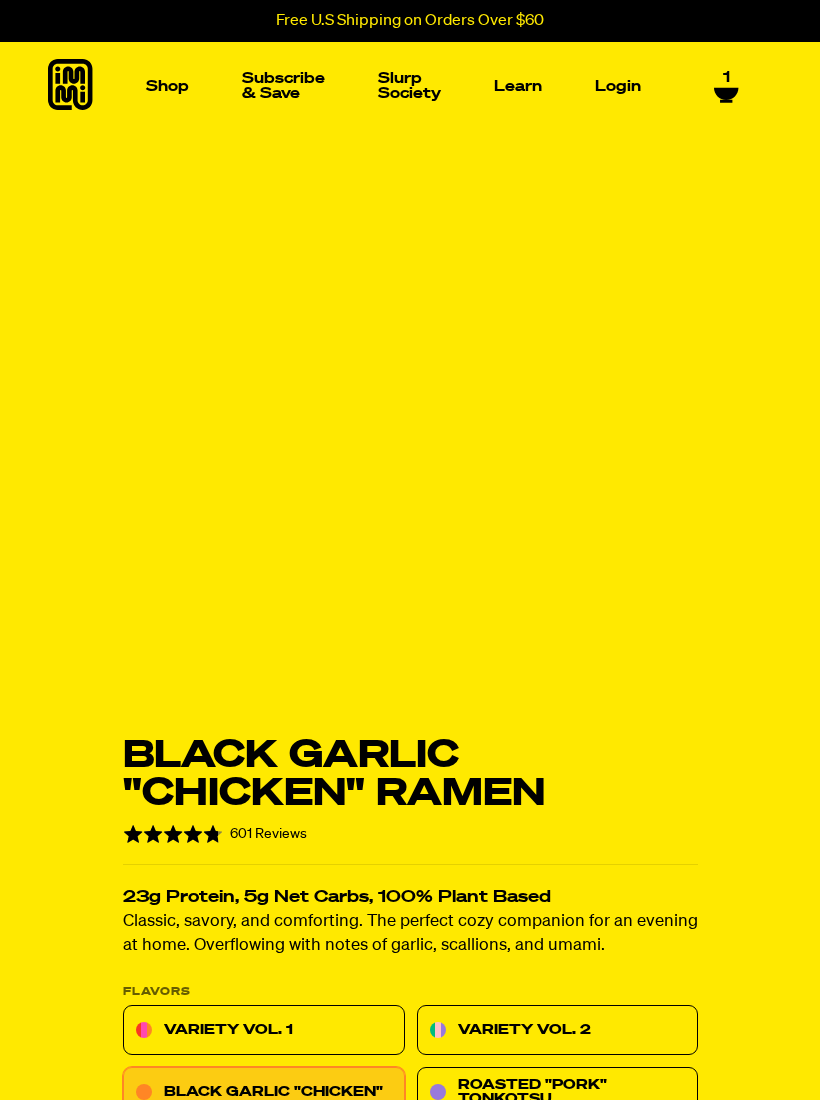 scroll, scrollTop: 0, scrollLeft: 0, axis: both 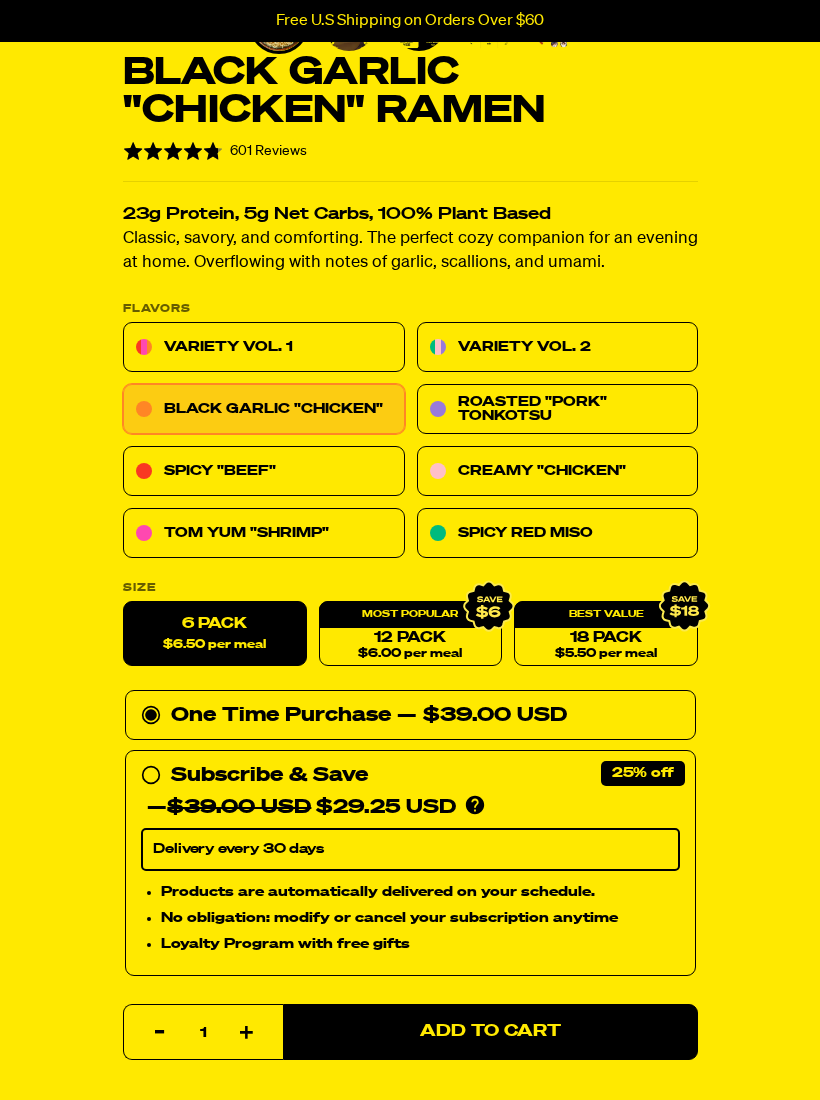 click on "12 Pack
$6.00 per meal" at bounding box center [410, 634] 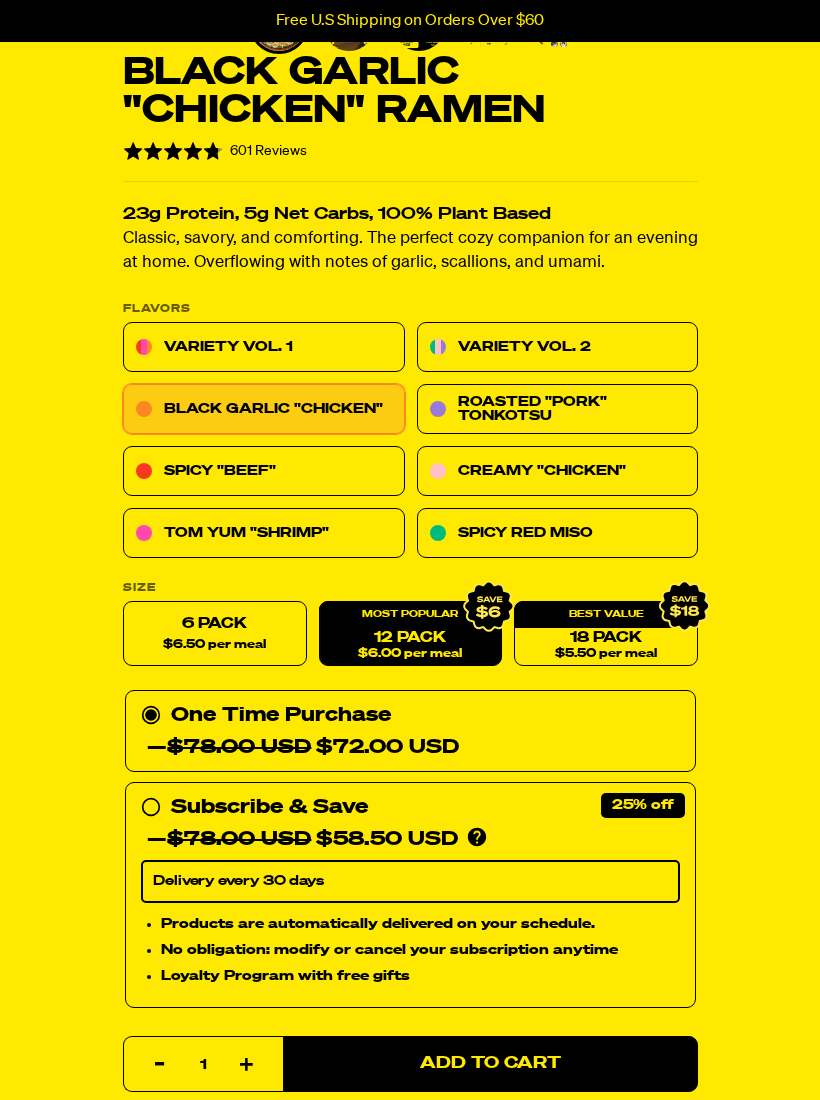 click on "Add to Cart" at bounding box center (490, 1064) 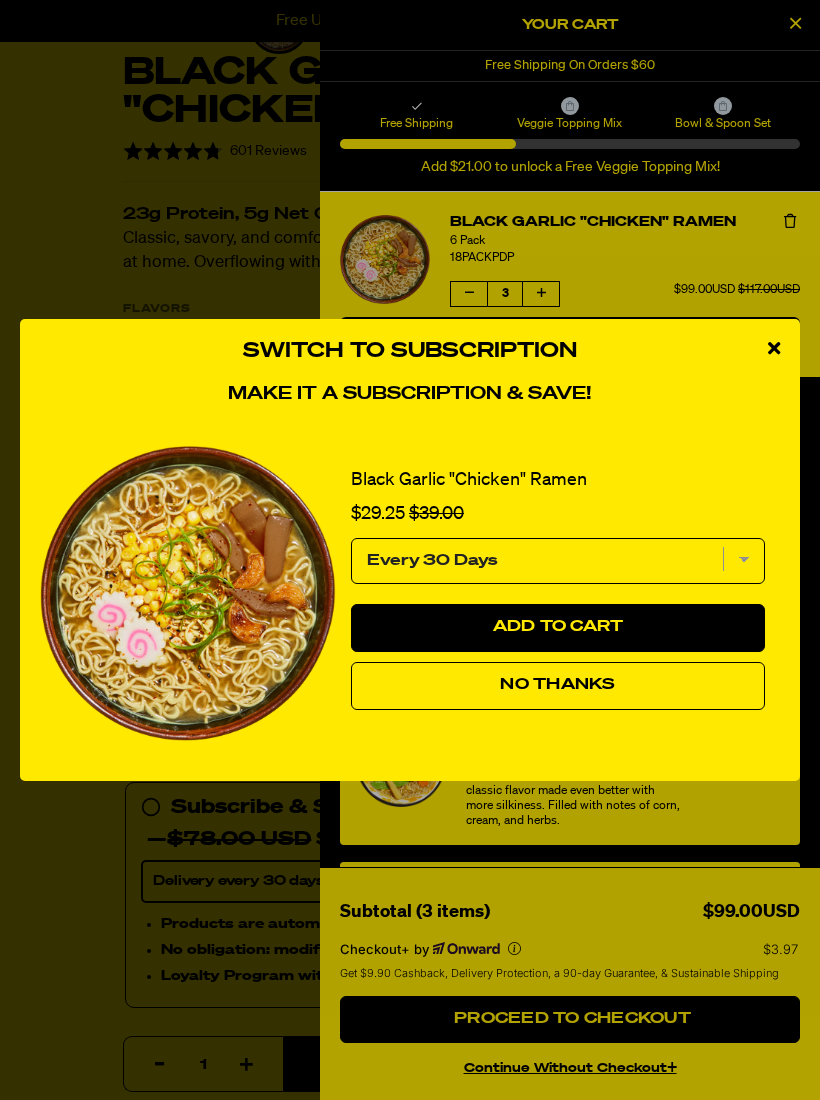 click on "No Thanks" at bounding box center [558, 686] 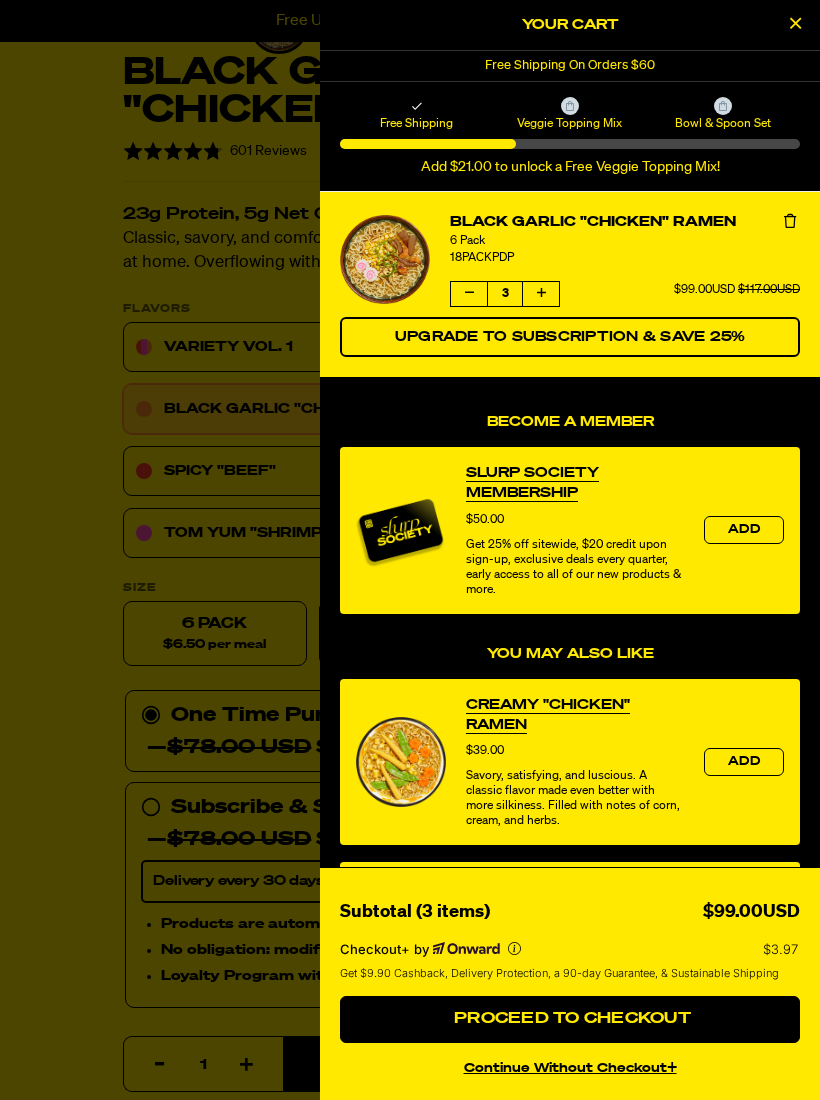 click at bounding box center [469, 294] 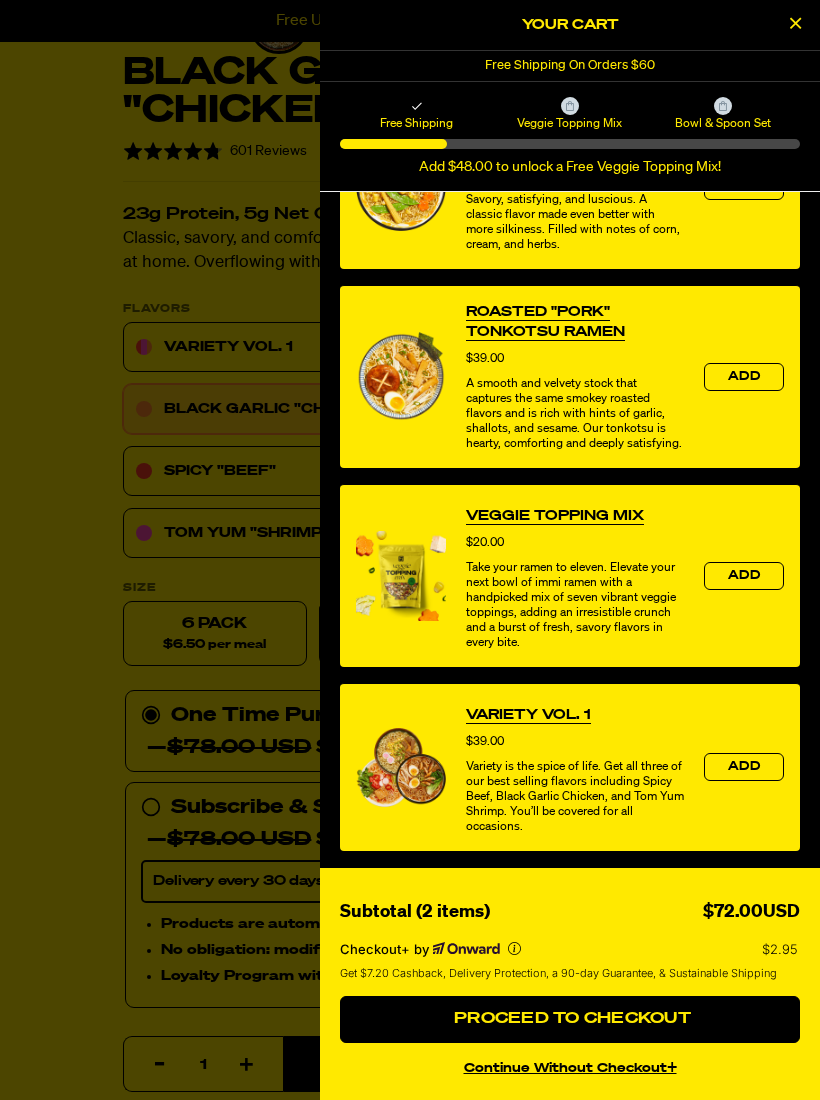 scroll, scrollTop: 574, scrollLeft: 0, axis: vertical 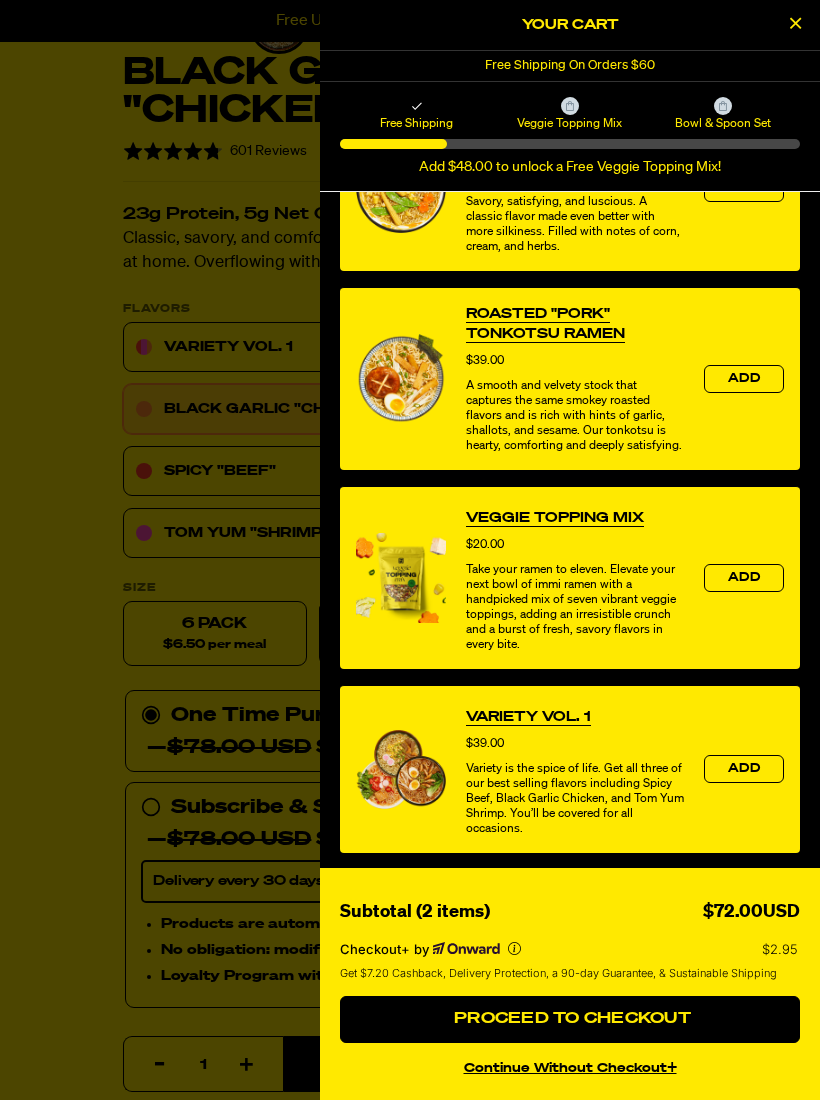 click on "Proceed to Checkout" at bounding box center [570, 1019] 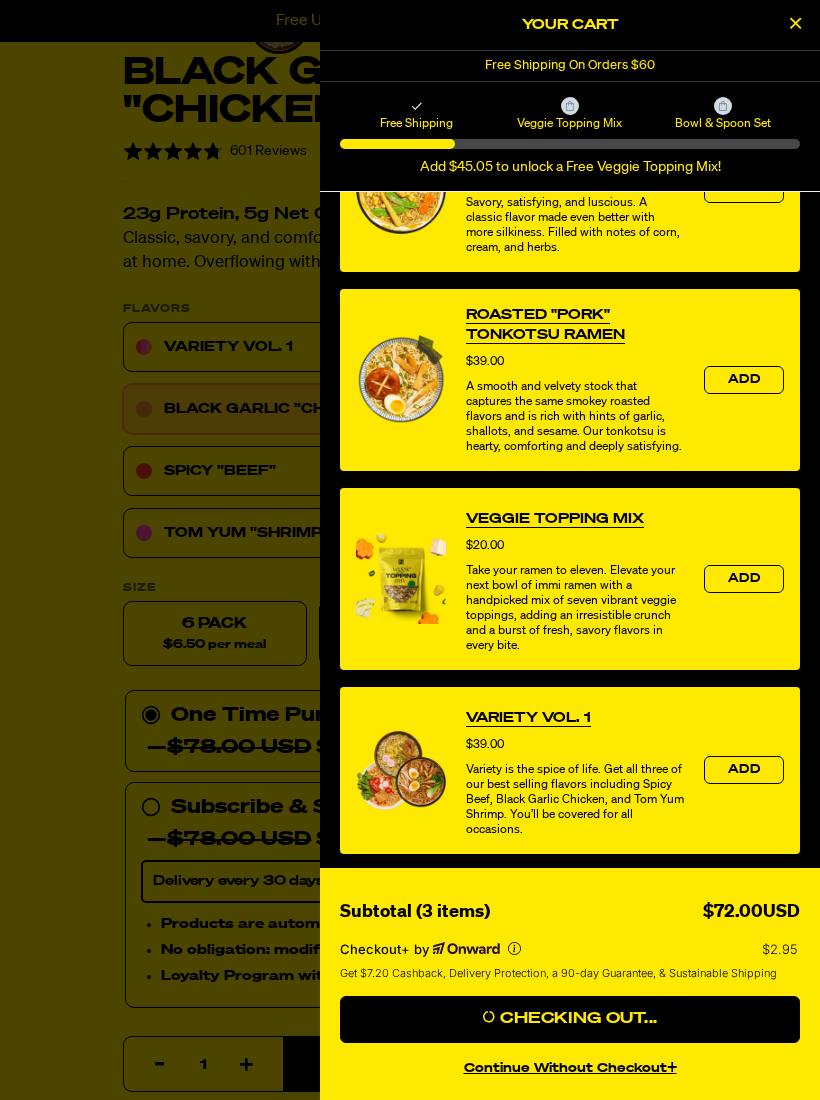 scroll, scrollTop: 577, scrollLeft: 0, axis: vertical 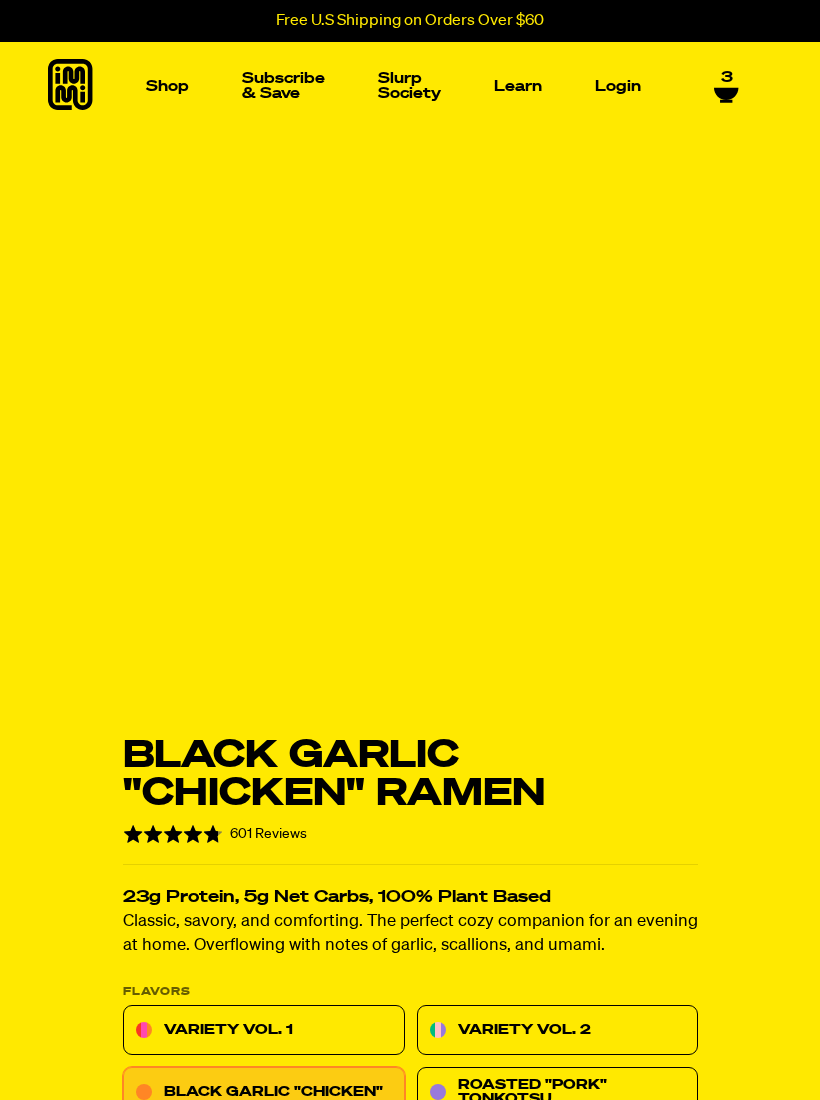 select 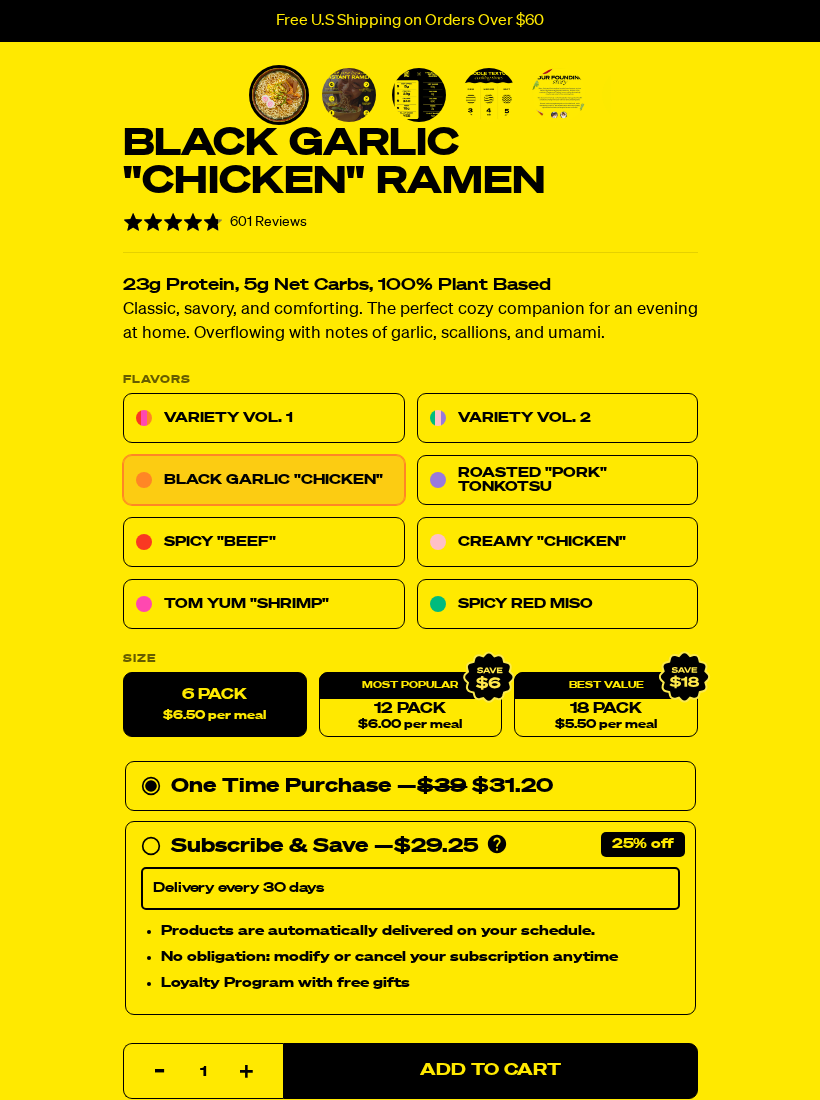 scroll, scrollTop: 472, scrollLeft: 0, axis: vertical 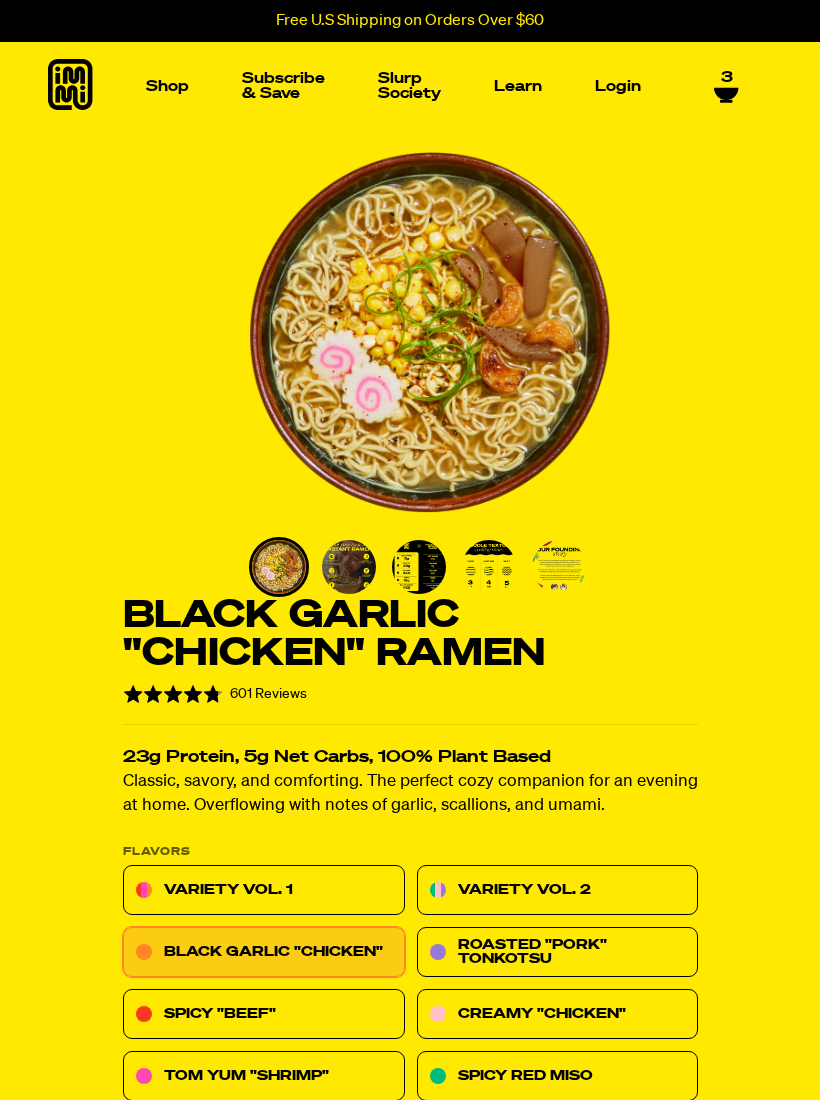 click on "3" at bounding box center (727, 78) 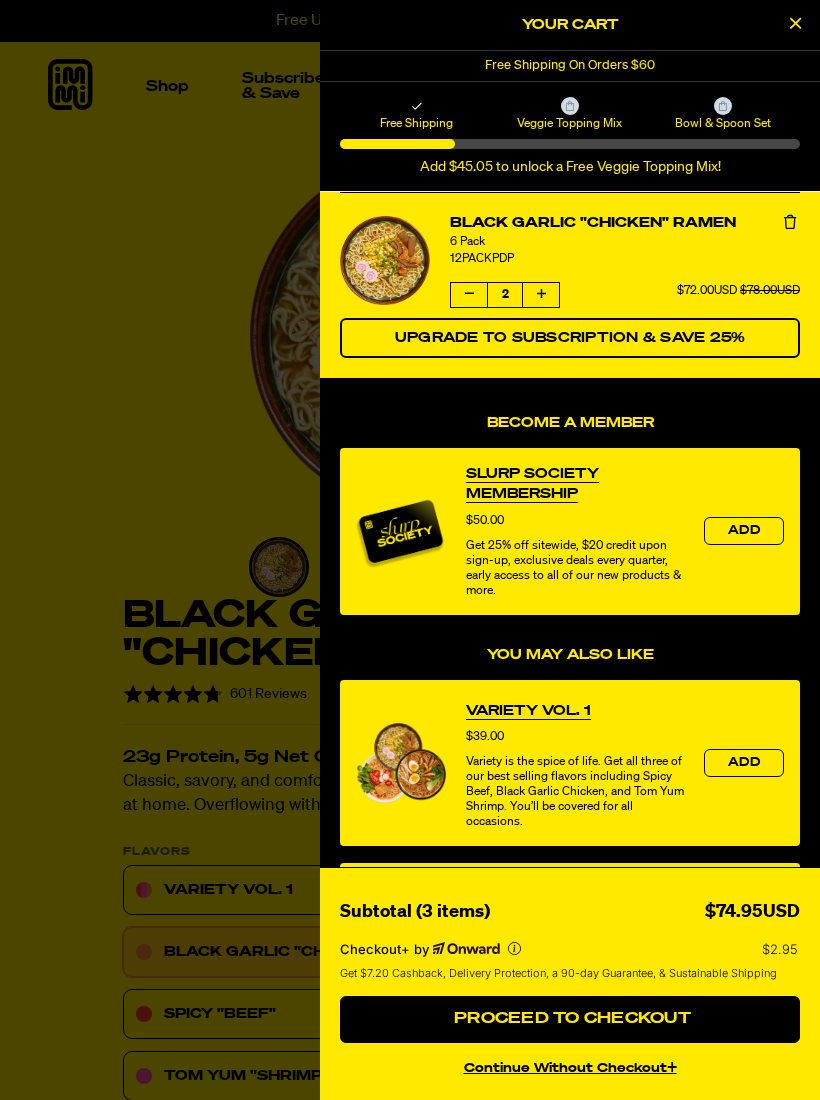 click 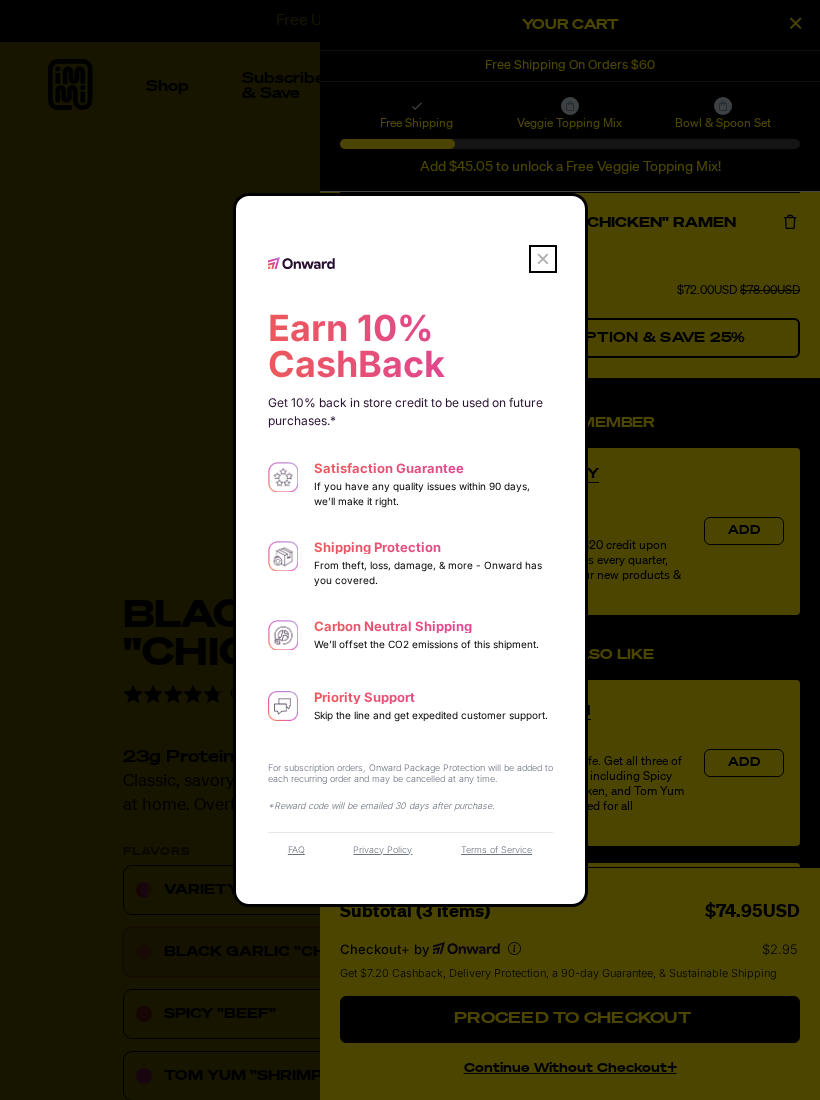 click at bounding box center (410, 246) 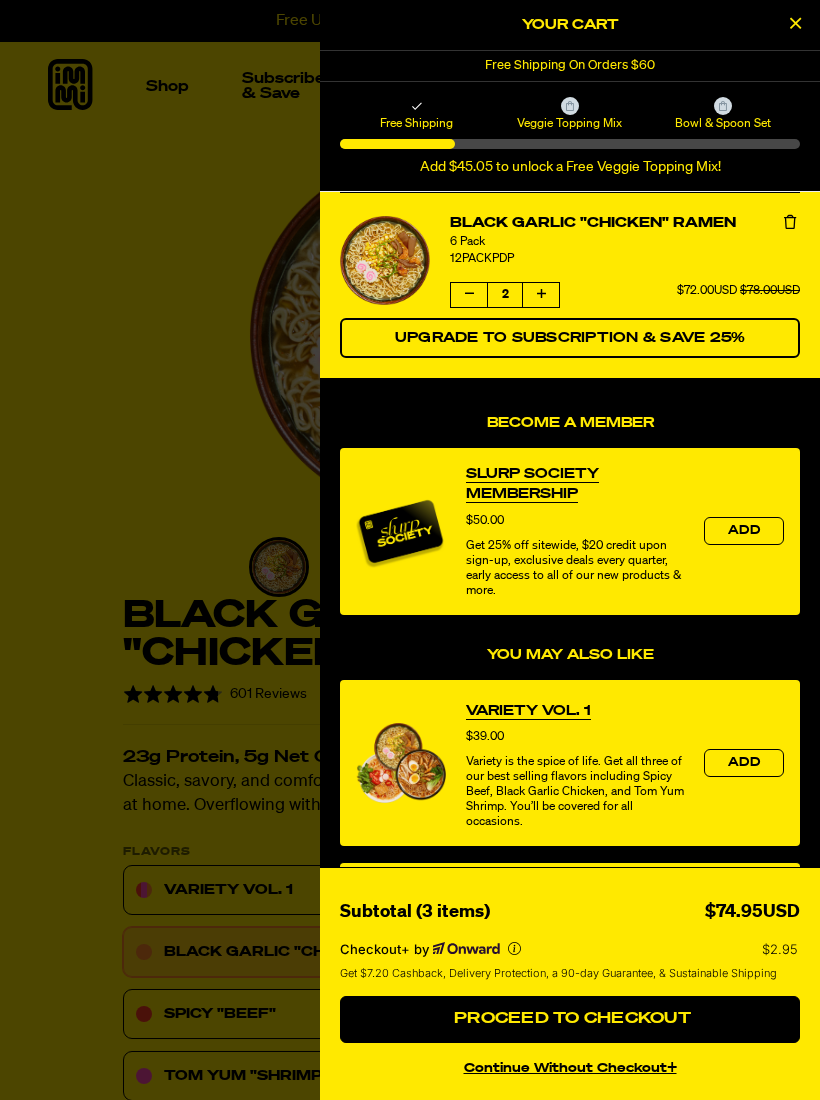 click on "continue without Checkout+" at bounding box center [570, 1065] 